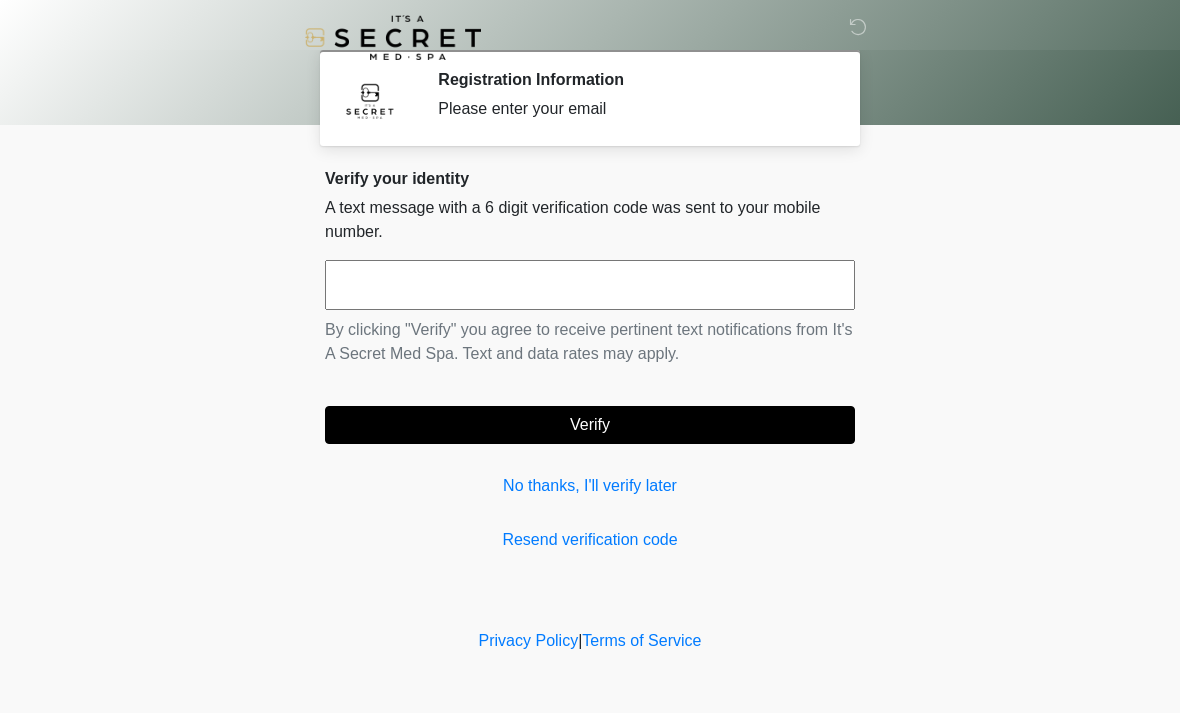scroll, scrollTop: 0, scrollLeft: 0, axis: both 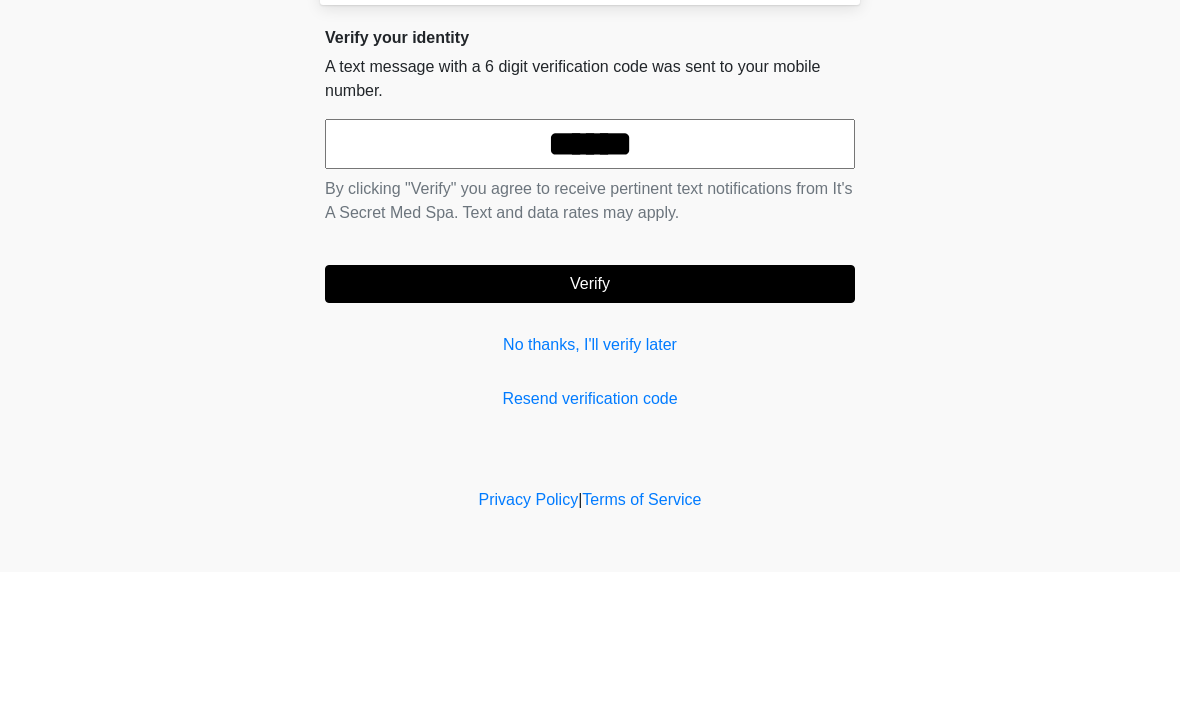 type on "******" 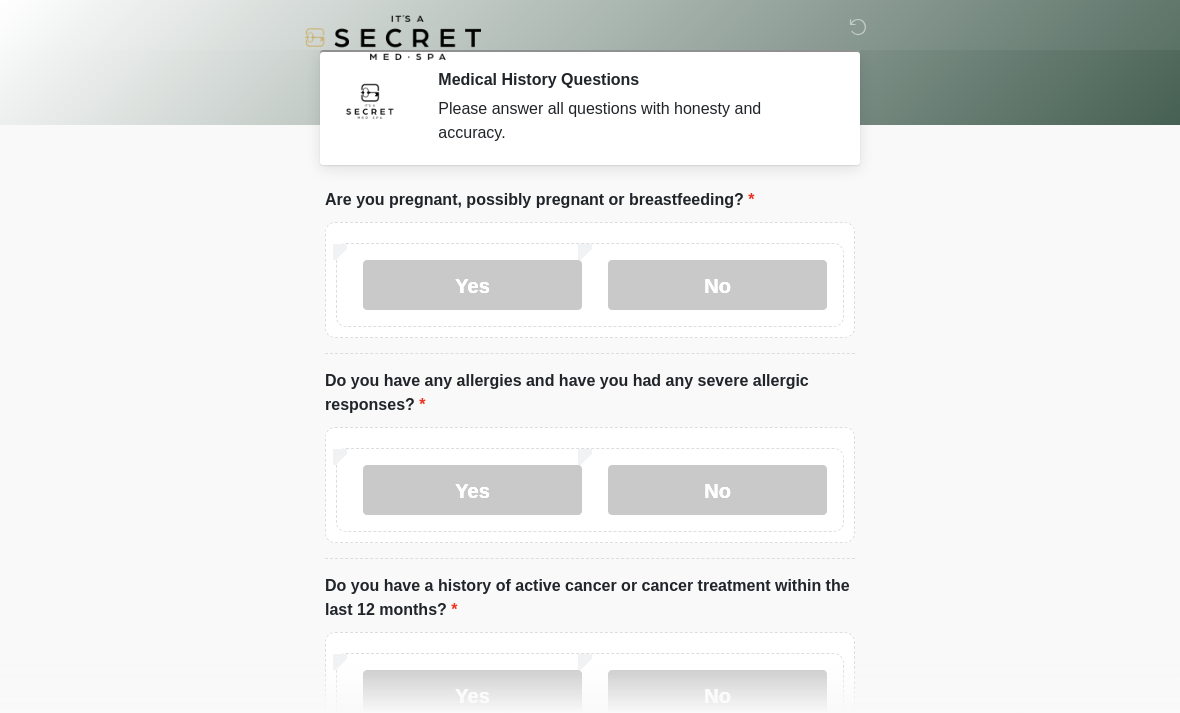 click on "No" at bounding box center [717, 285] 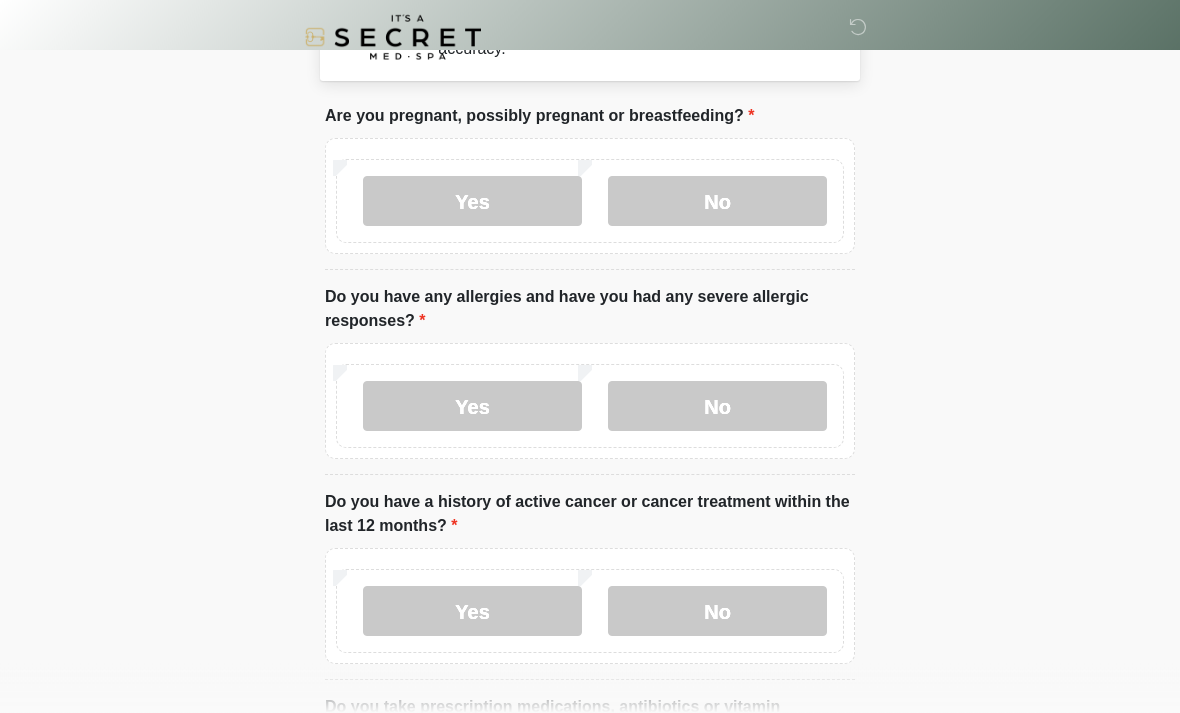 scroll, scrollTop: 89, scrollLeft: 0, axis: vertical 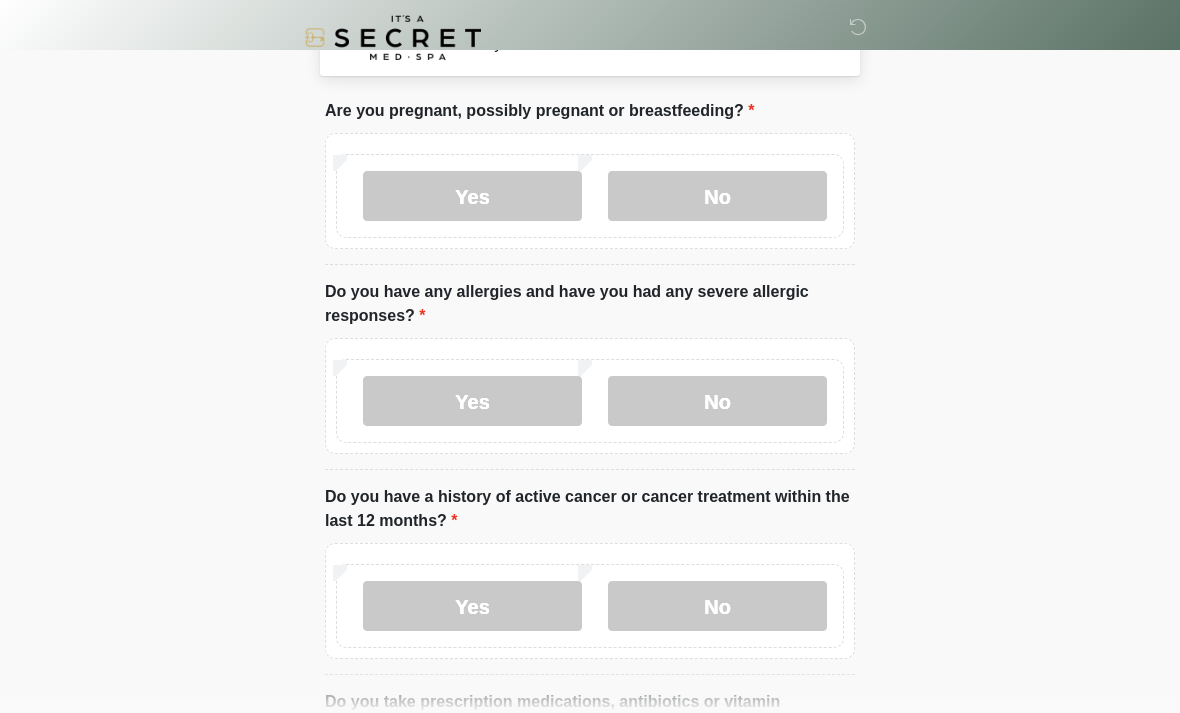 click on "No" at bounding box center (717, 401) 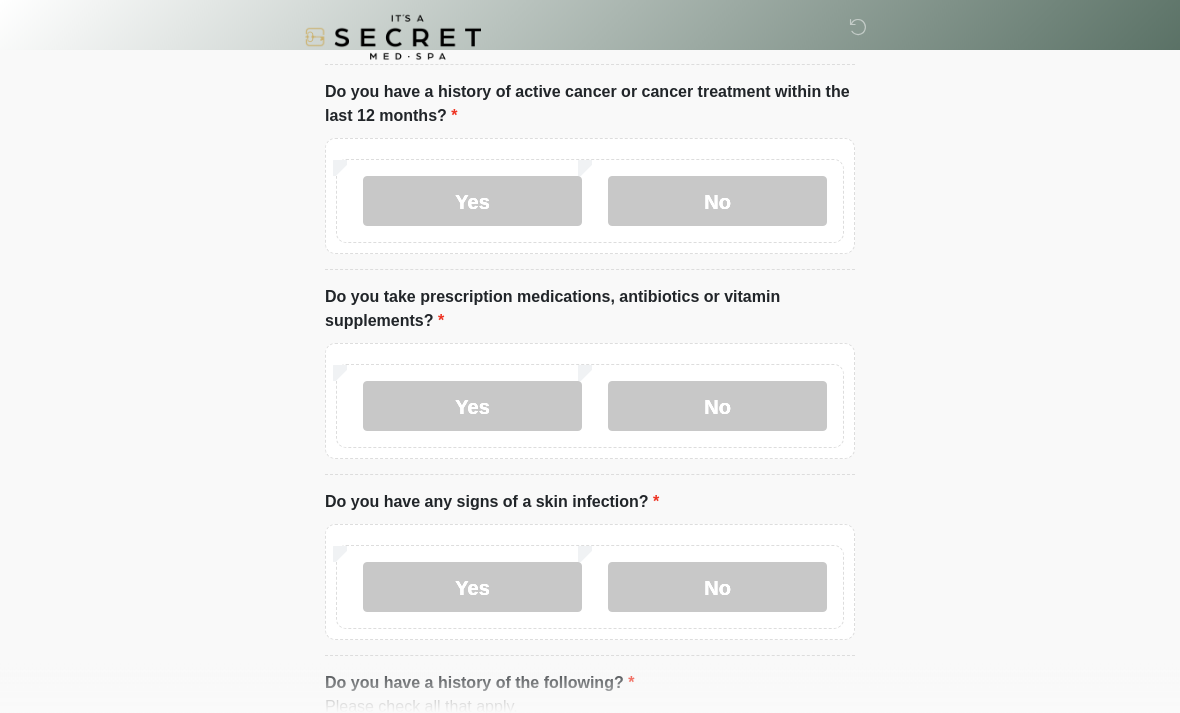 scroll, scrollTop: 498, scrollLeft: 0, axis: vertical 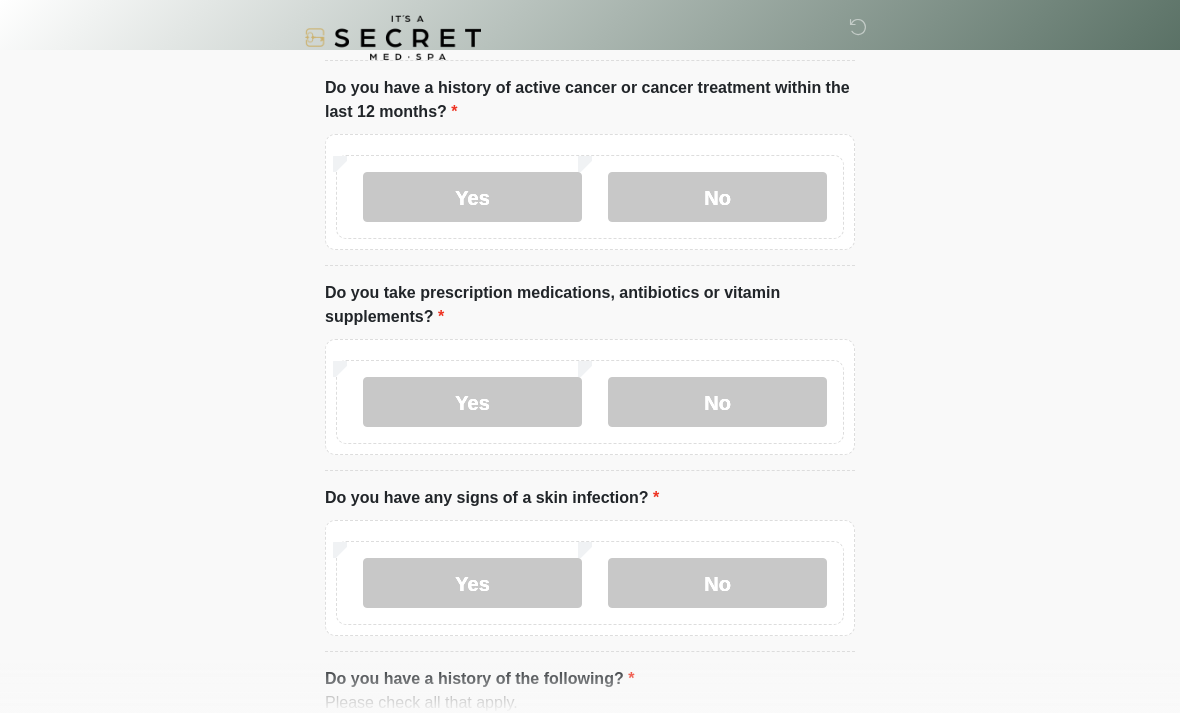 click on "No" at bounding box center [717, 583] 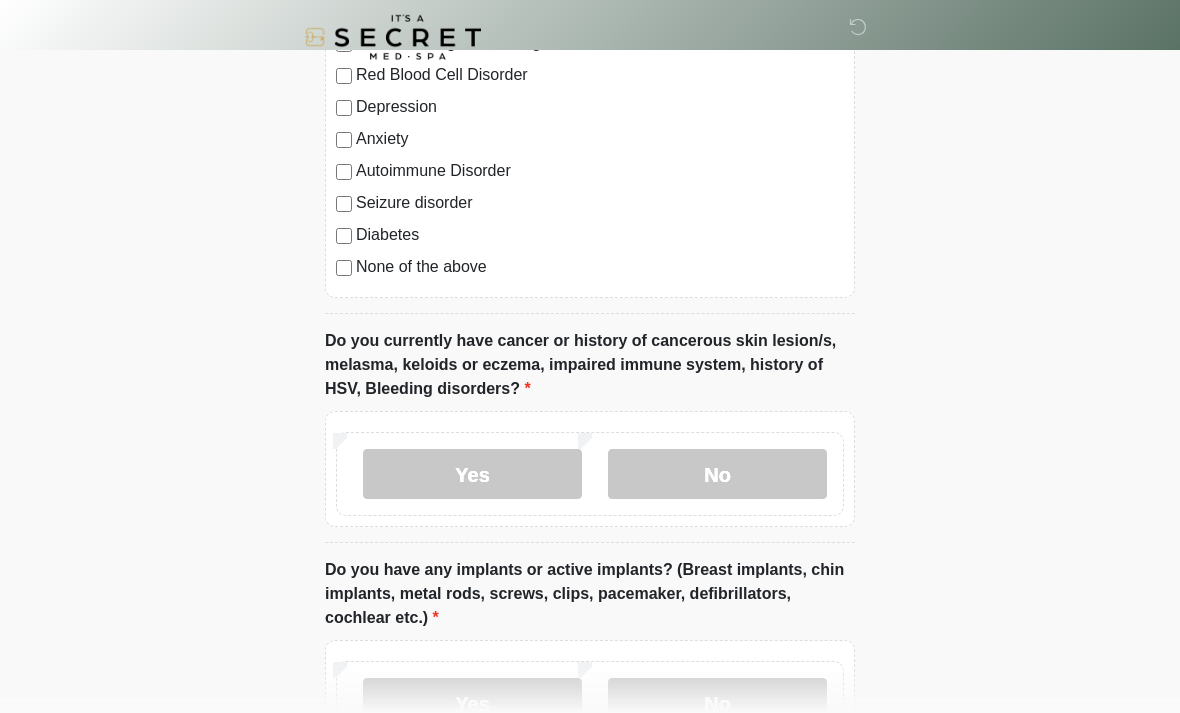 scroll, scrollTop: 1333, scrollLeft: 0, axis: vertical 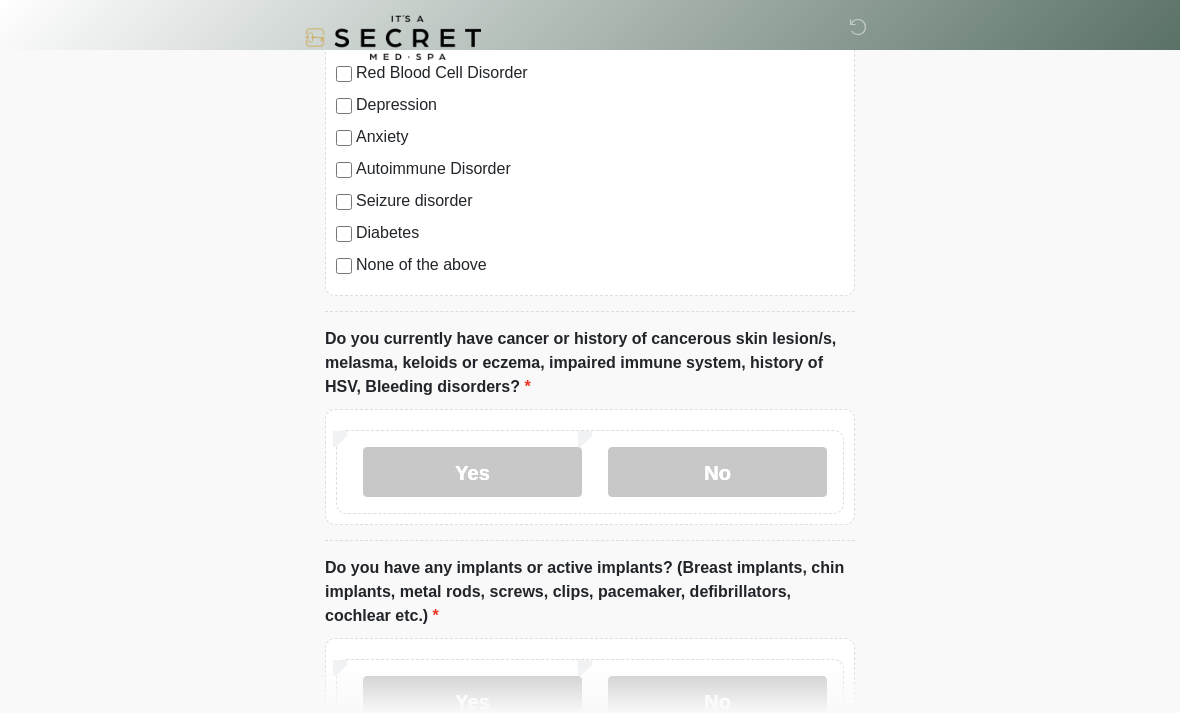 click on "No" at bounding box center [717, 472] 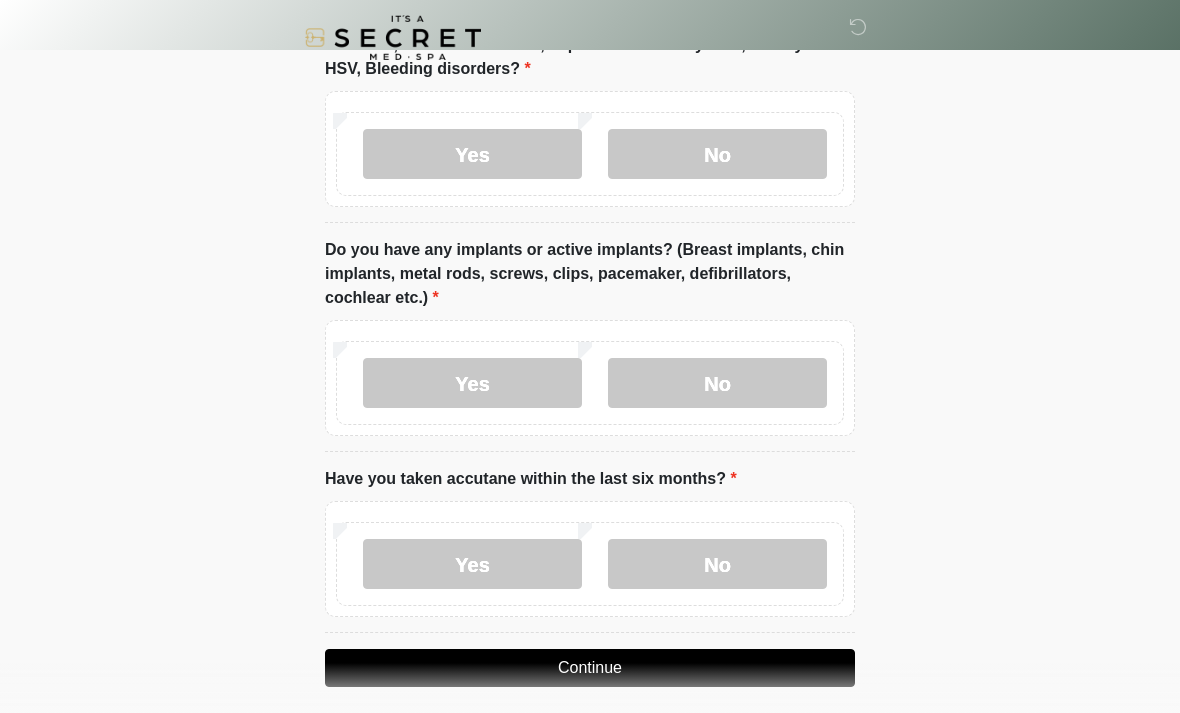 scroll, scrollTop: 1652, scrollLeft: 0, axis: vertical 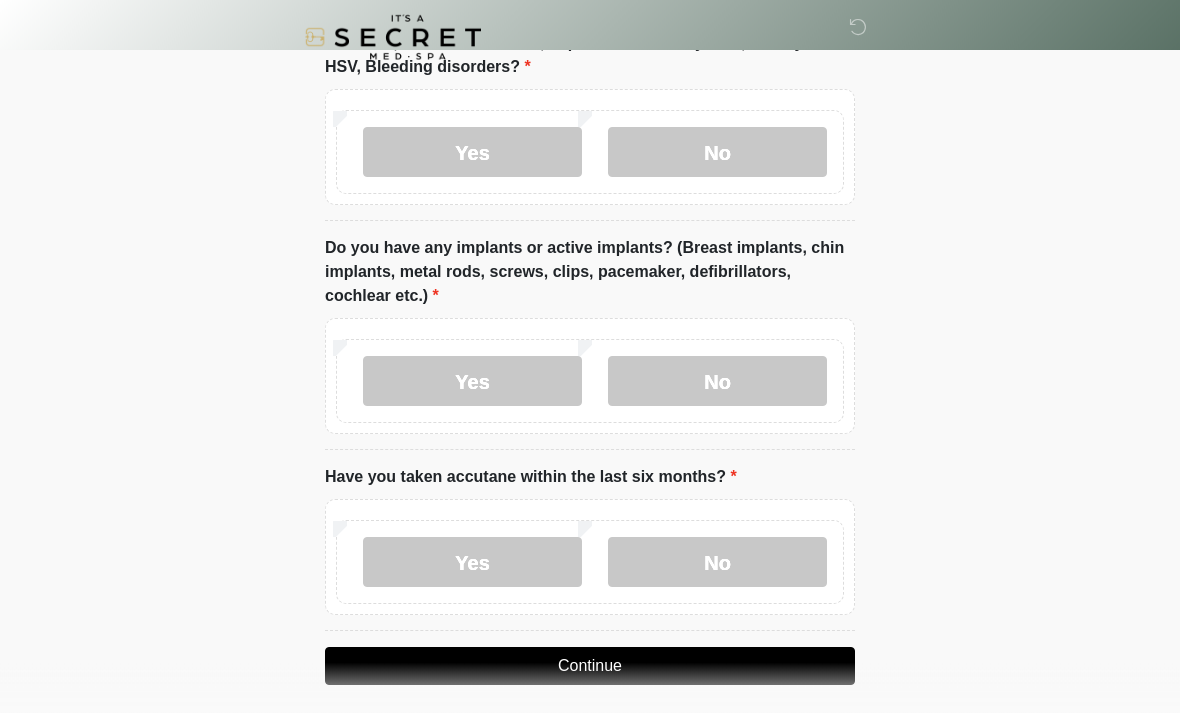 click on "Yes" at bounding box center [472, 382] 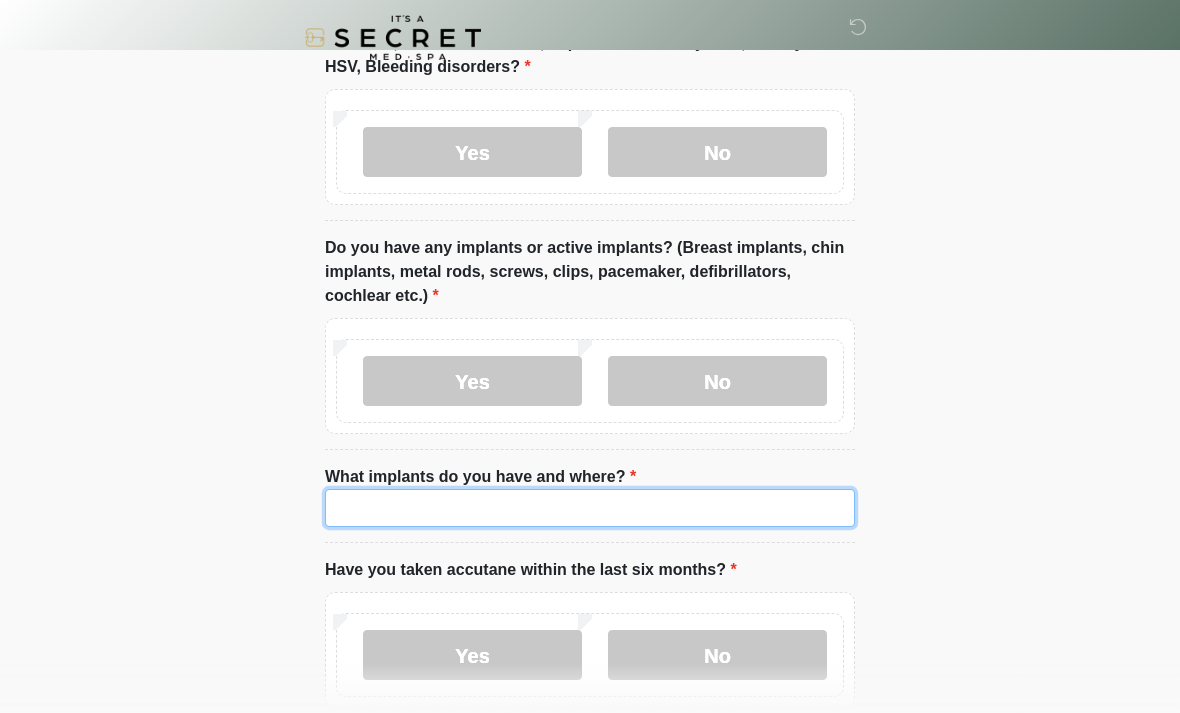 click on "What implants do you have and where?" at bounding box center (590, 508) 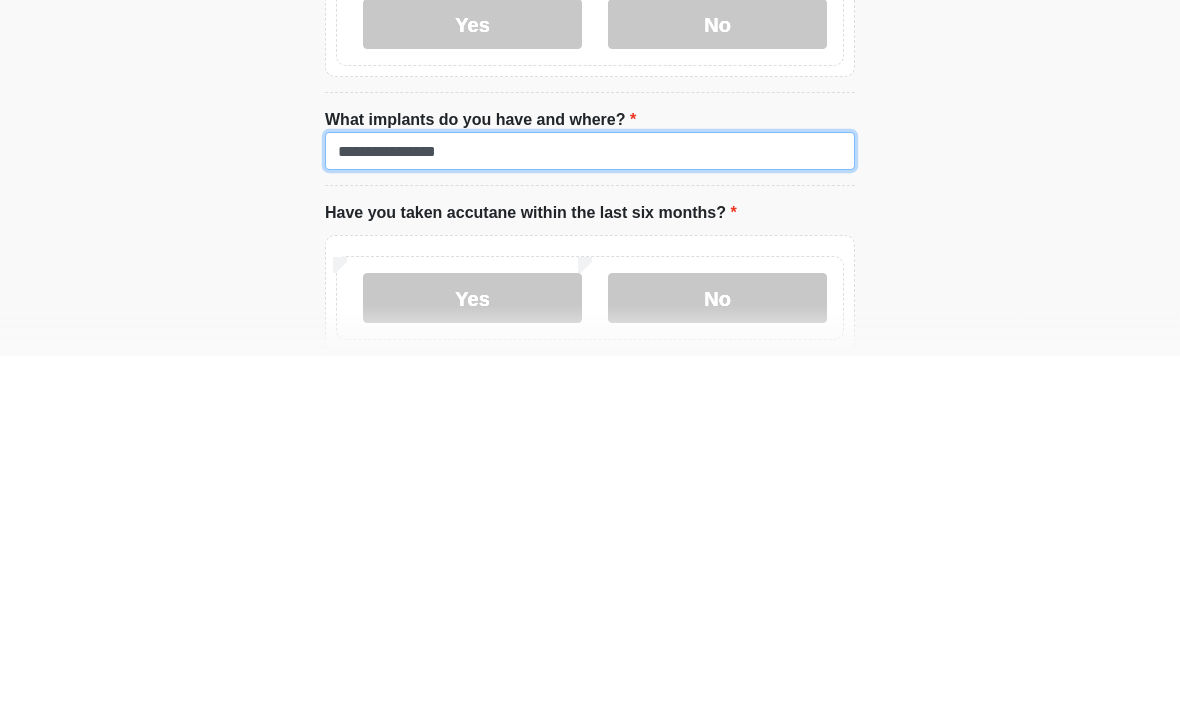 scroll, scrollTop: 1663, scrollLeft: 0, axis: vertical 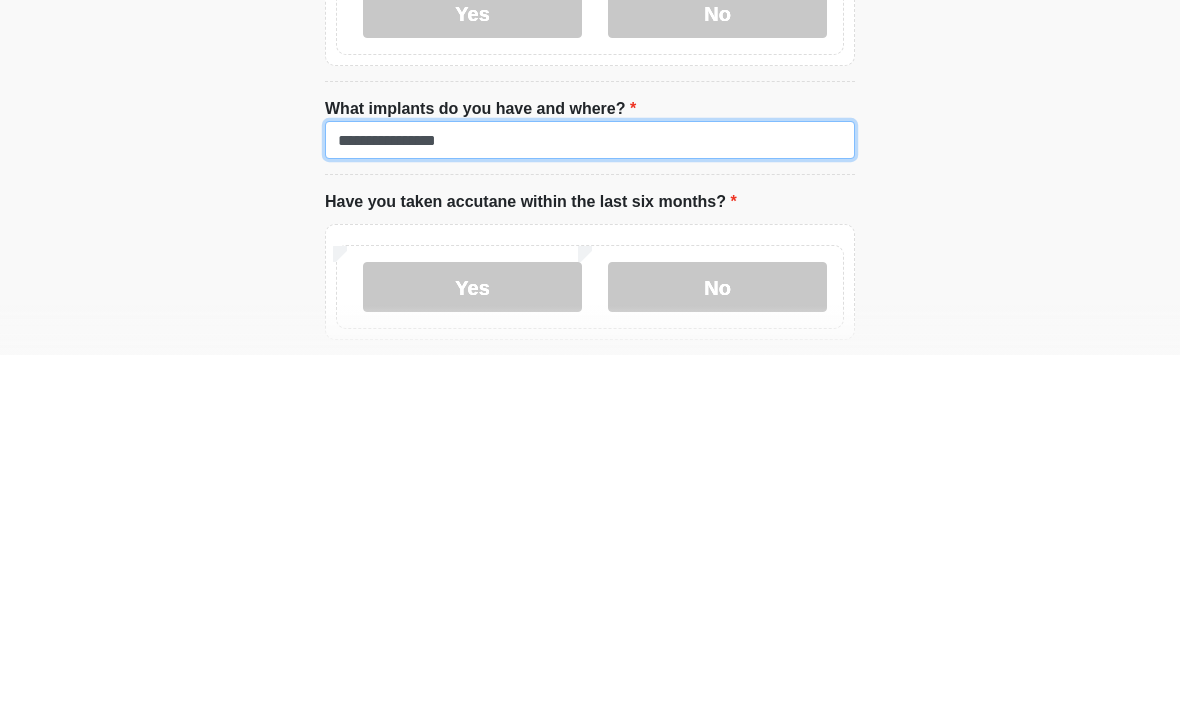 type on "**********" 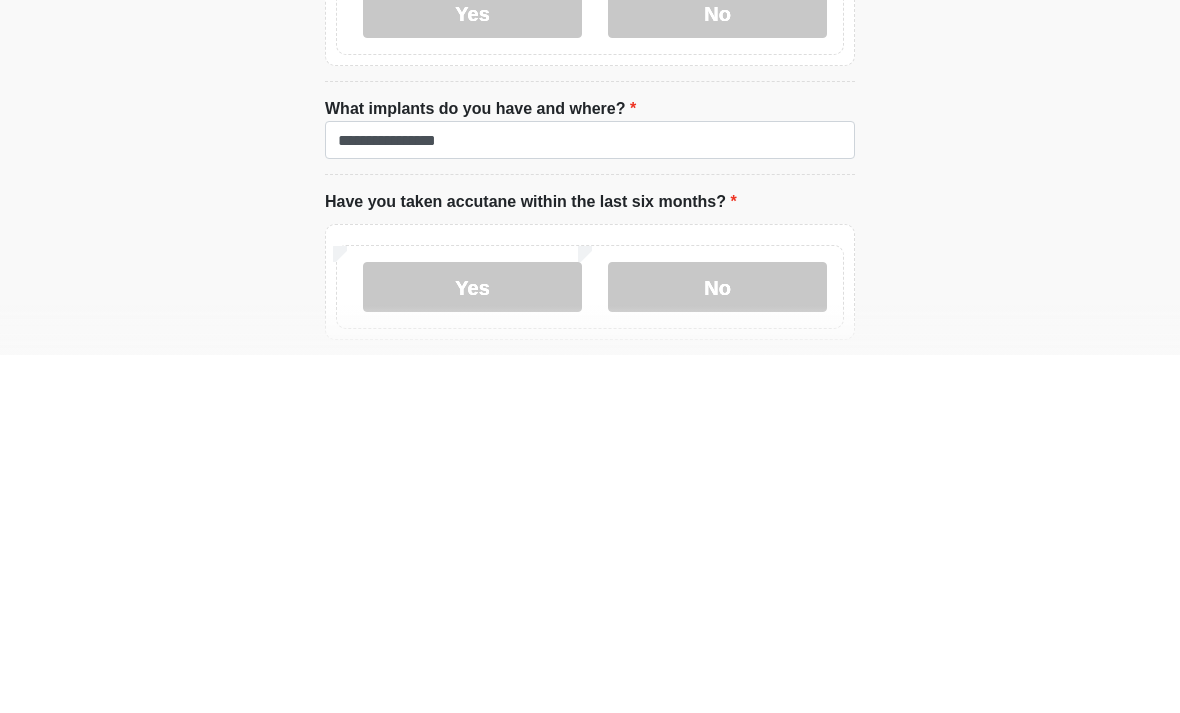 click on "No" at bounding box center [717, 645] 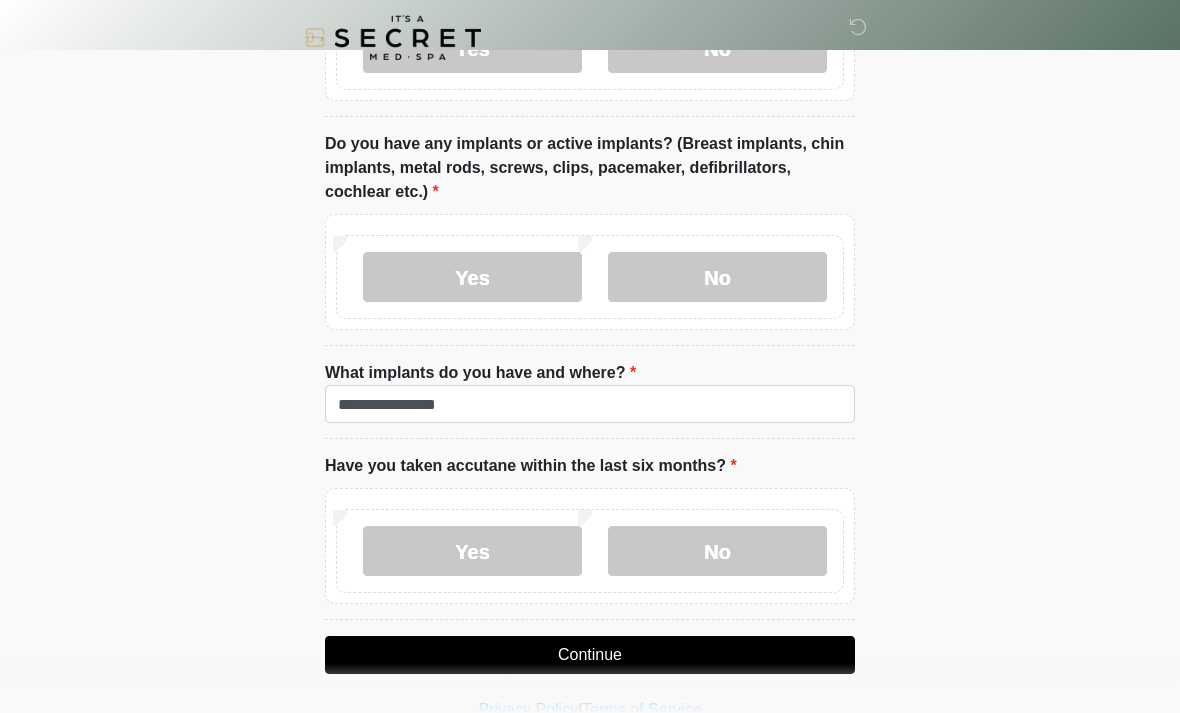 click on "Continue" at bounding box center (590, 655) 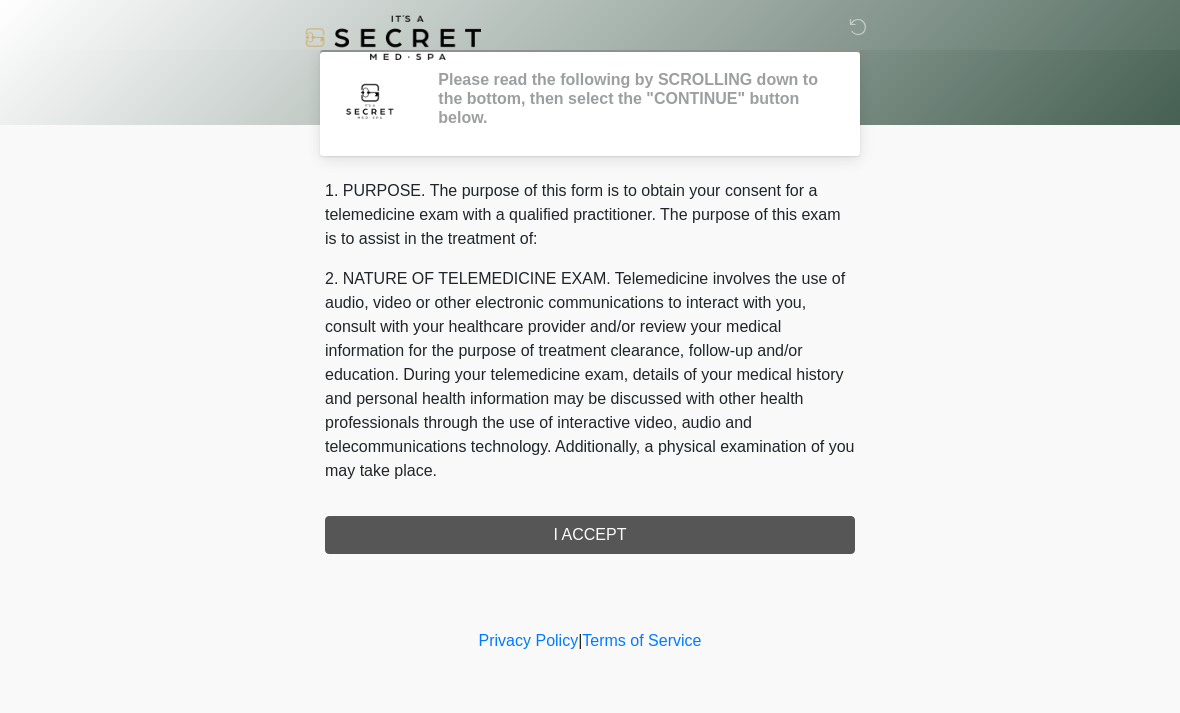 scroll, scrollTop: 0, scrollLeft: 0, axis: both 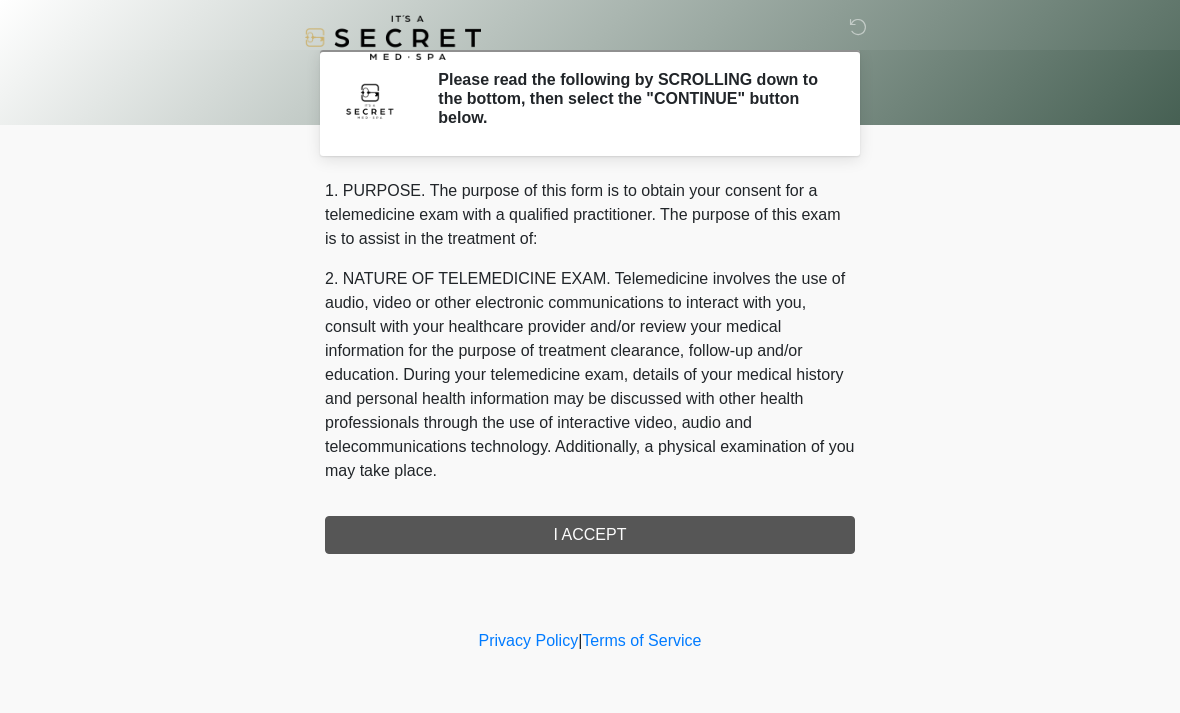 click on "1. PURPOSE. The purpose of this form is to obtain your consent for a telemedicine exam with a qualified practitioner. The purpose of this exam is to assist in the treatment of:  2. NATURE OF TELEMEDICINE EXAM. Telemedicine involves the use of audio, video or other electronic communications to interact with you, consult with your healthcare provider and/or review your medical information for the purpose of treatment clearance, follow-up and/or education. During your telemedicine exam, details of your medical history and personal health information may be discussed with other health professionals through the use of interactive video, audio and telecommunications technology. Additionally, a physical examination of you may take place. 4. HEALTHCARE INSTITUTION. It's A Secret Med Spa has medical and non-medical technical personnel who may participate in the telemedicine exam to aid in the audio/video link with the qualified practitioner.
I ACCEPT" at bounding box center [590, 366] 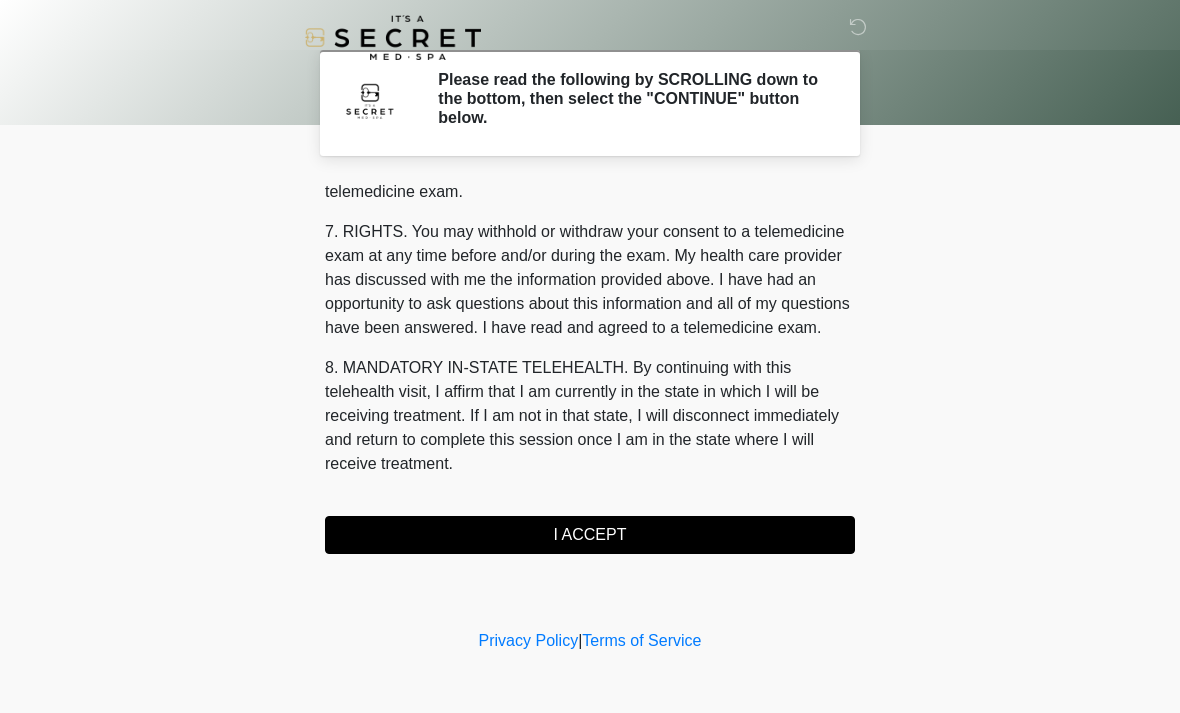 scroll, scrollTop: 847, scrollLeft: 0, axis: vertical 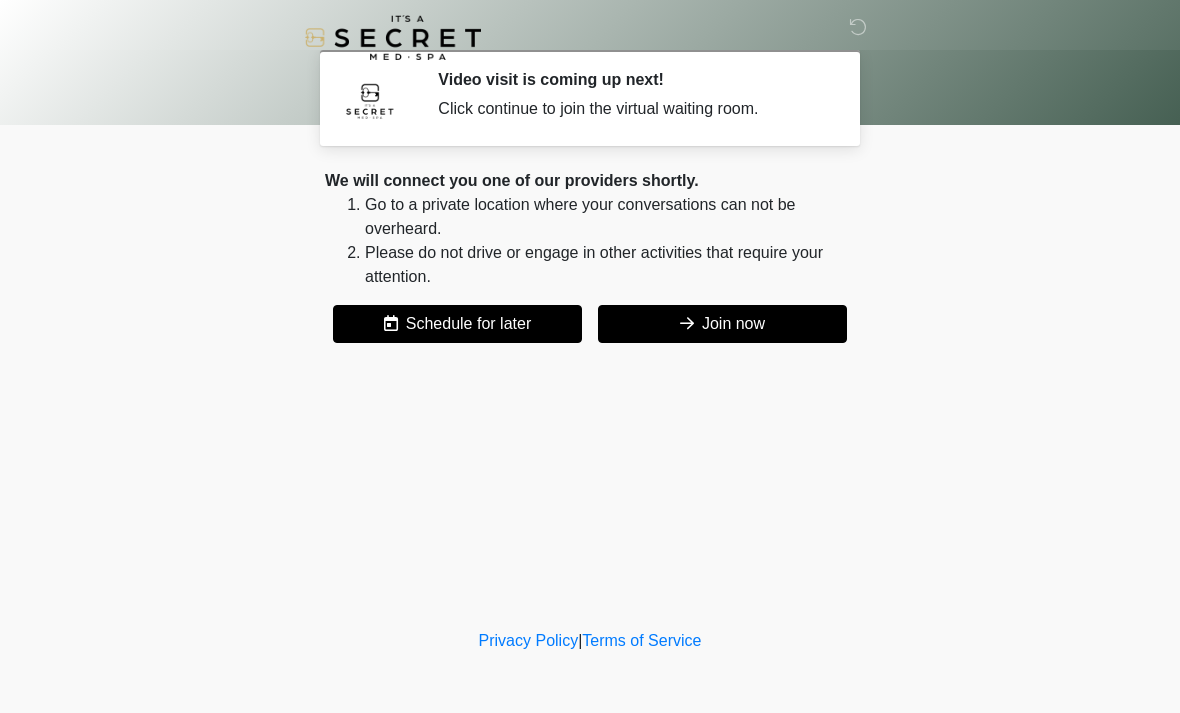 click on "Join now" at bounding box center [722, 324] 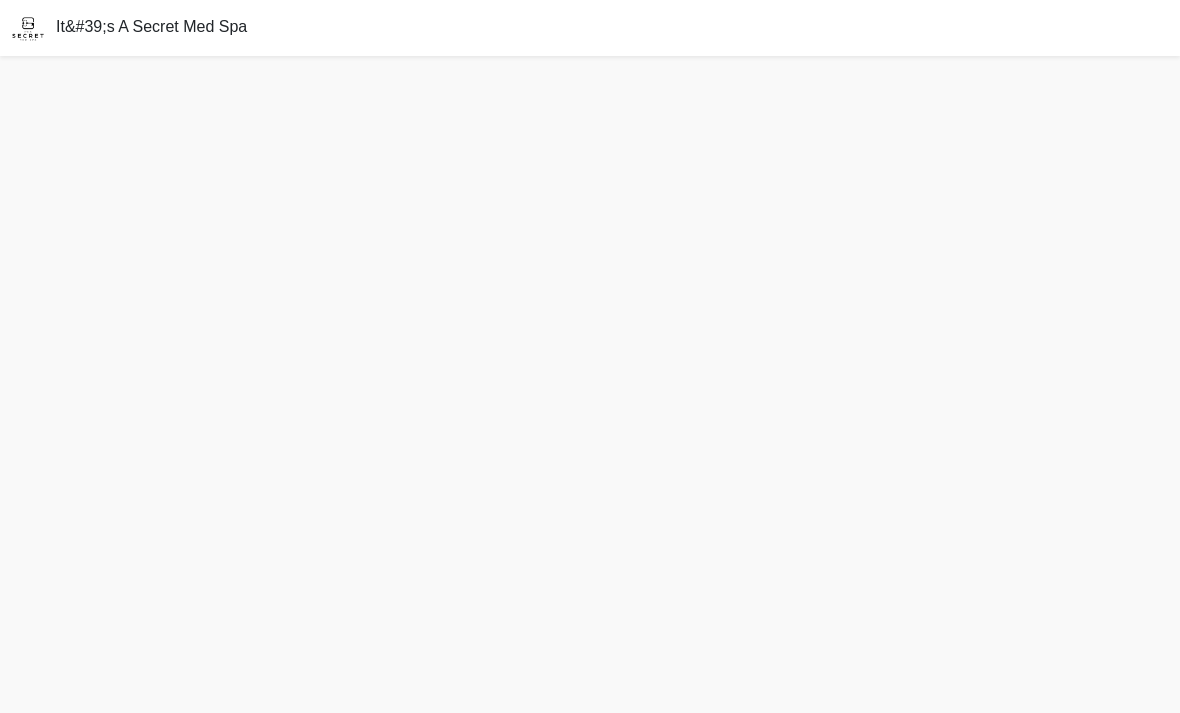 scroll, scrollTop: 0, scrollLeft: 0, axis: both 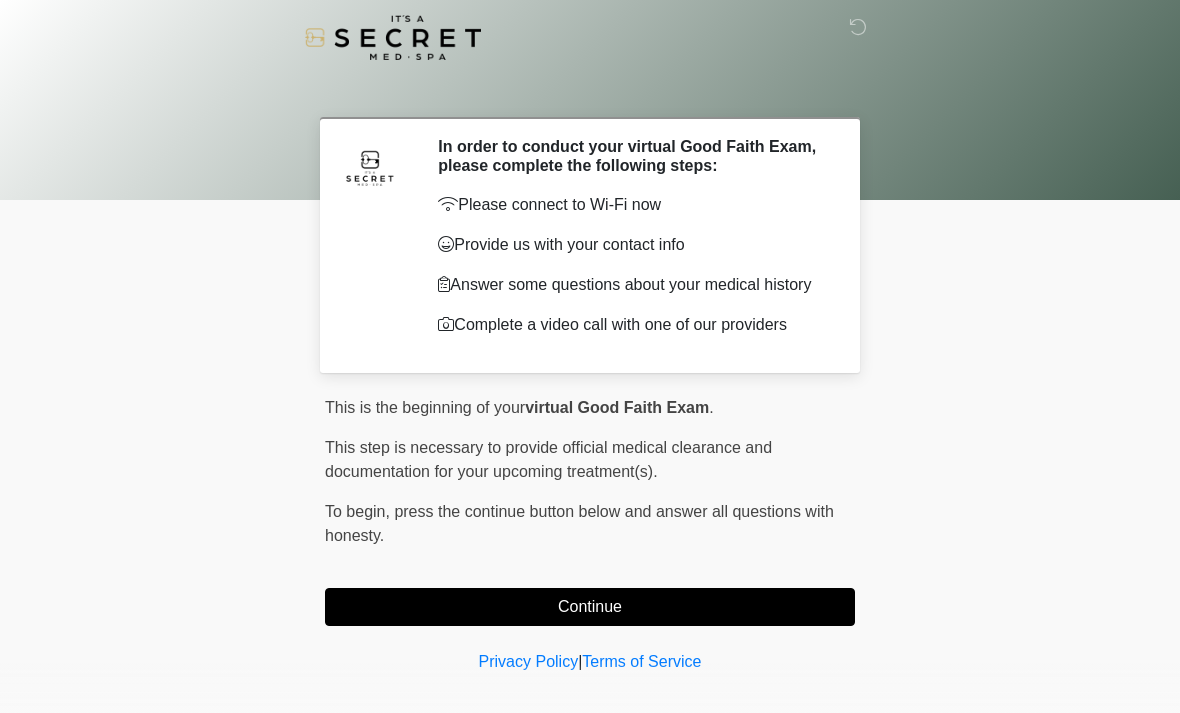 click on "Continue" at bounding box center [590, 607] 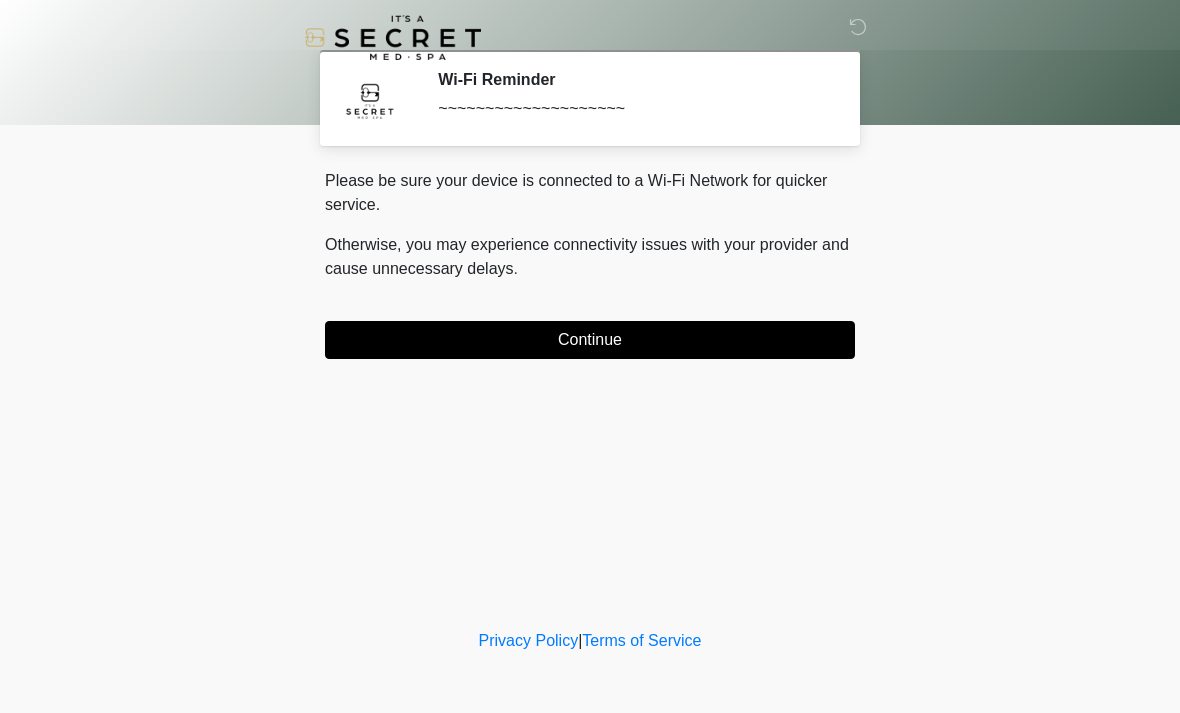 click on "Continue" at bounding box center [590, 340] 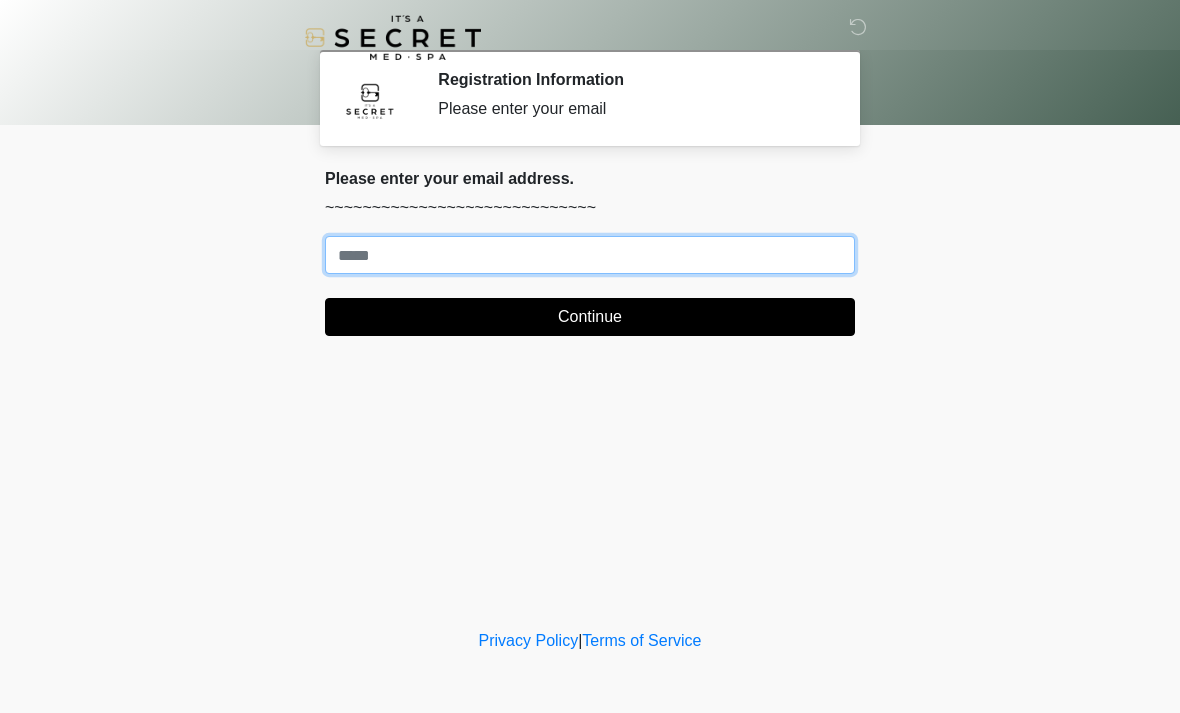 click on "Where should we email your treatment plan?" at bounding box center [590, 255] 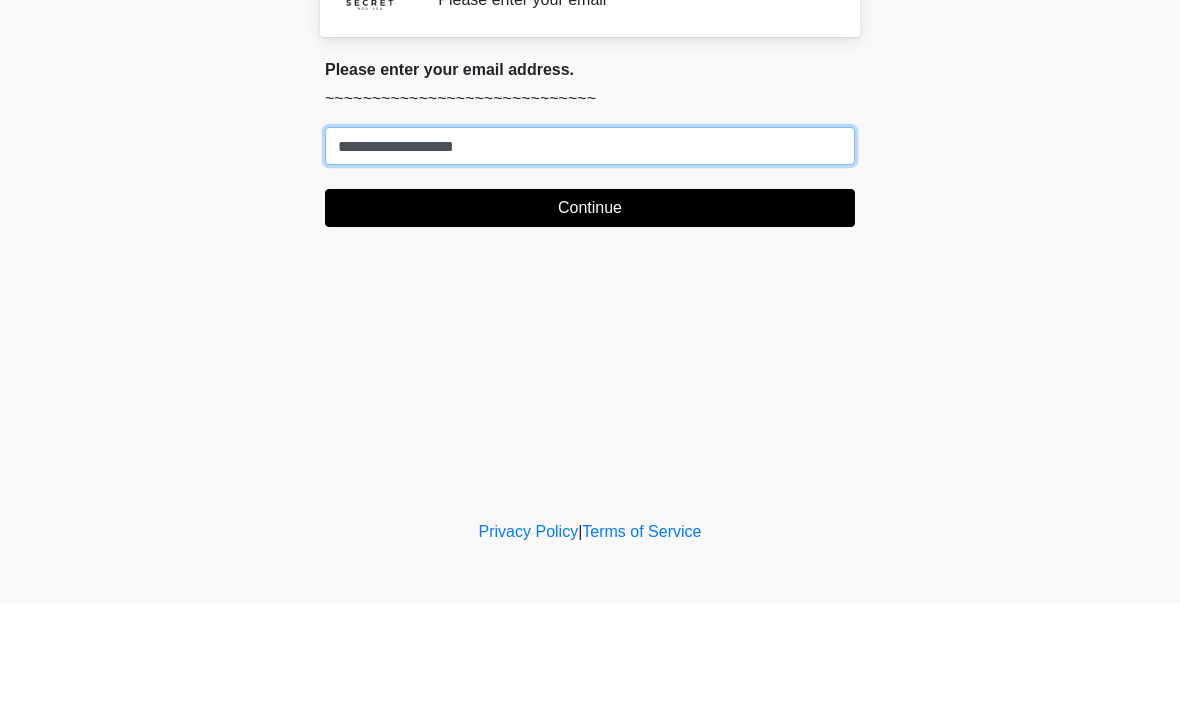 type on "**********" 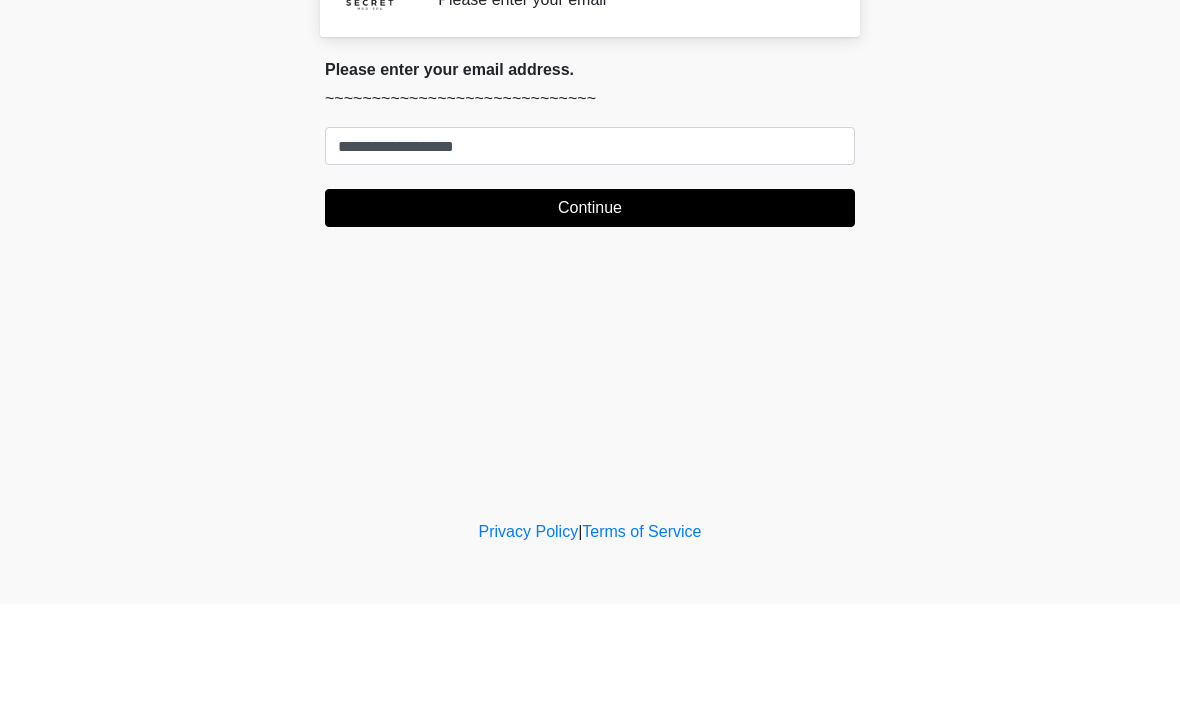 click on "Continue" at bounding box center (590, 317) 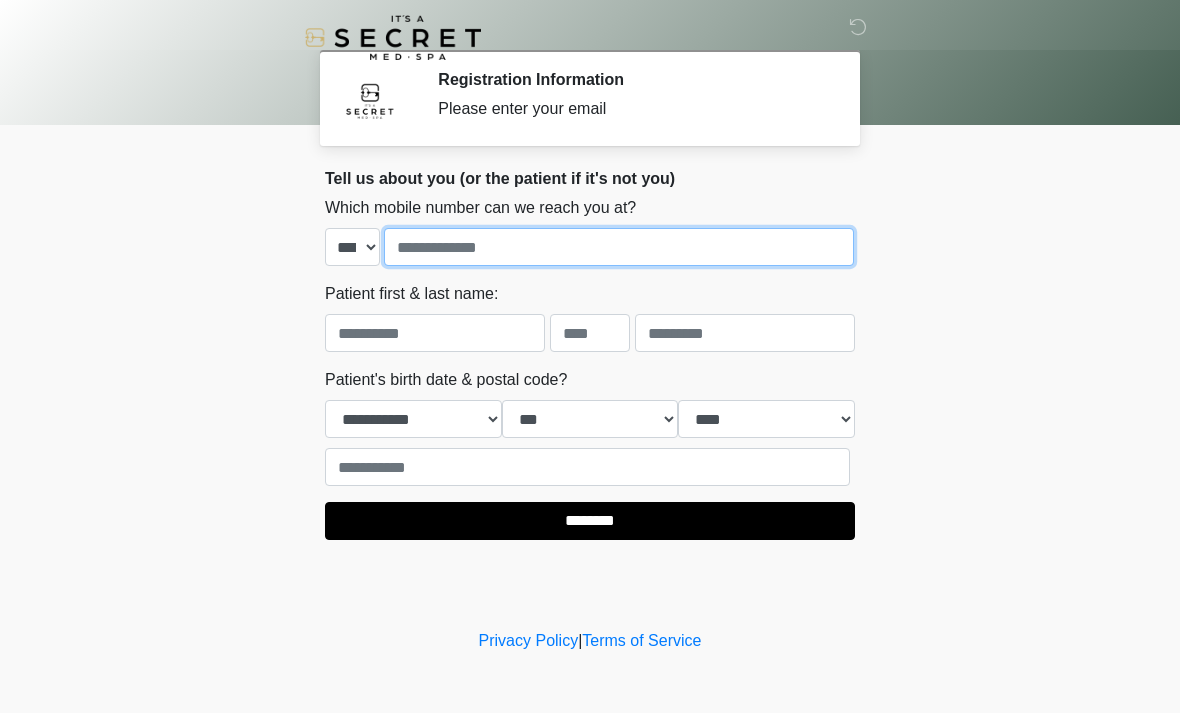click at bounding box center [619, 247] 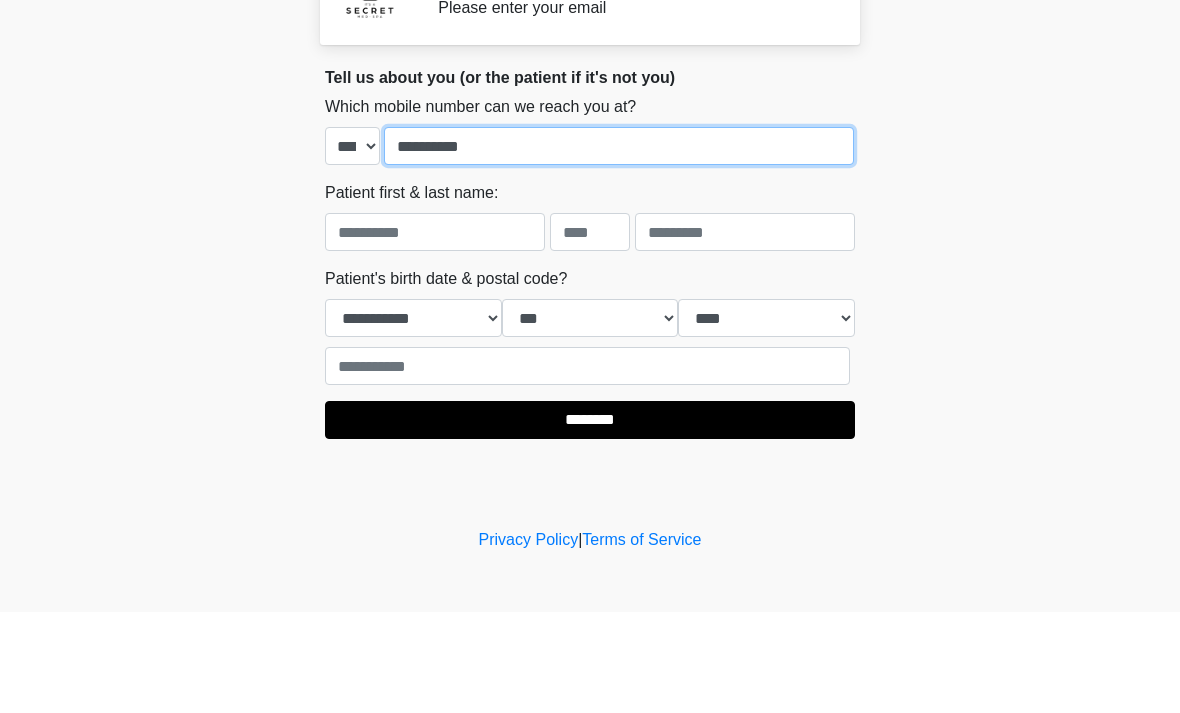 type on "**********" 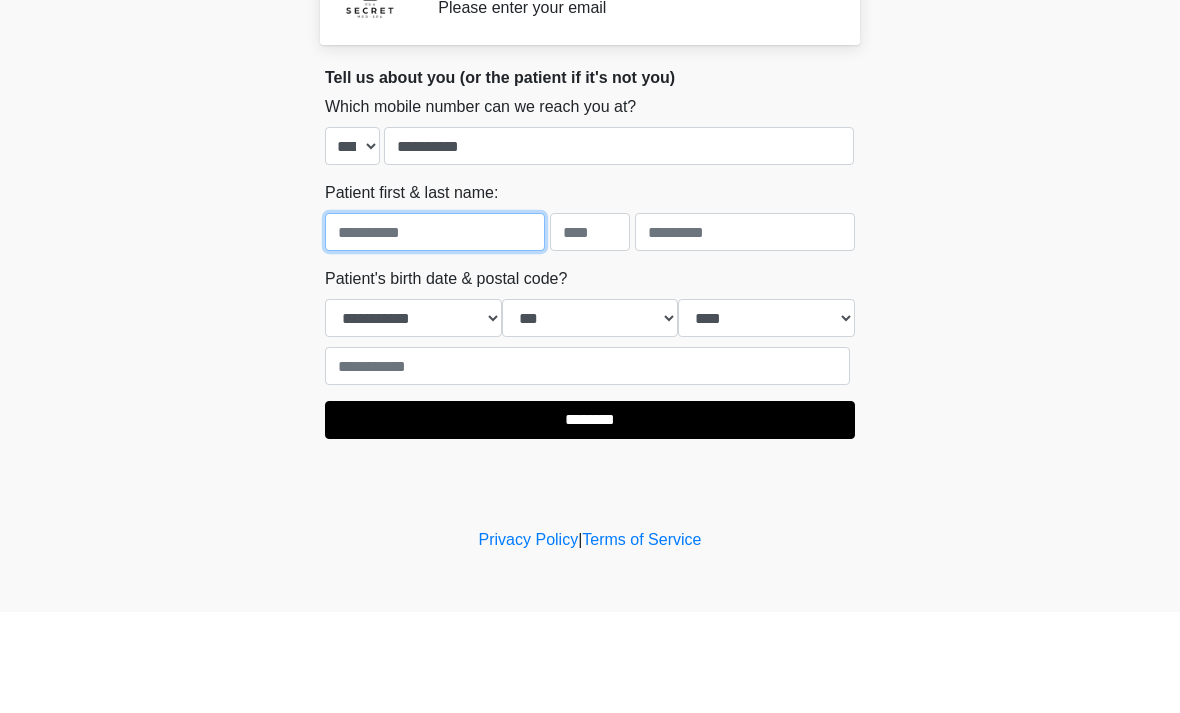 click at bounding box center (435, 333) 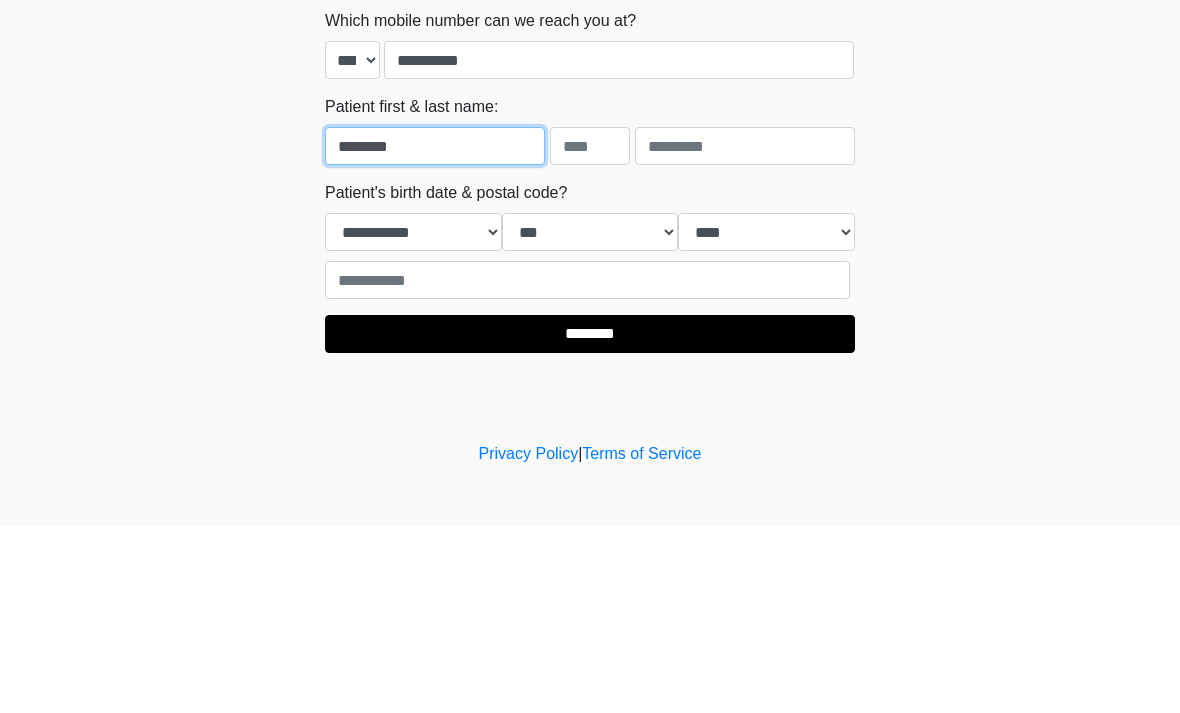 type on "********" 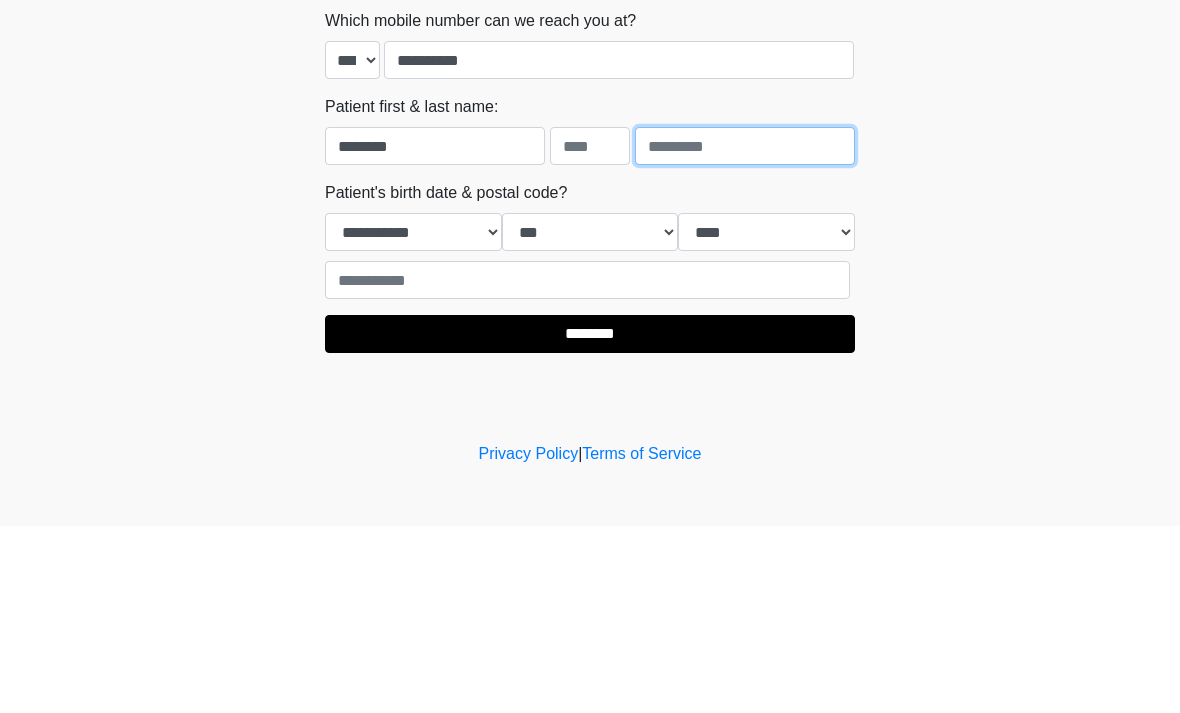 click at bounding box center [745, 333] 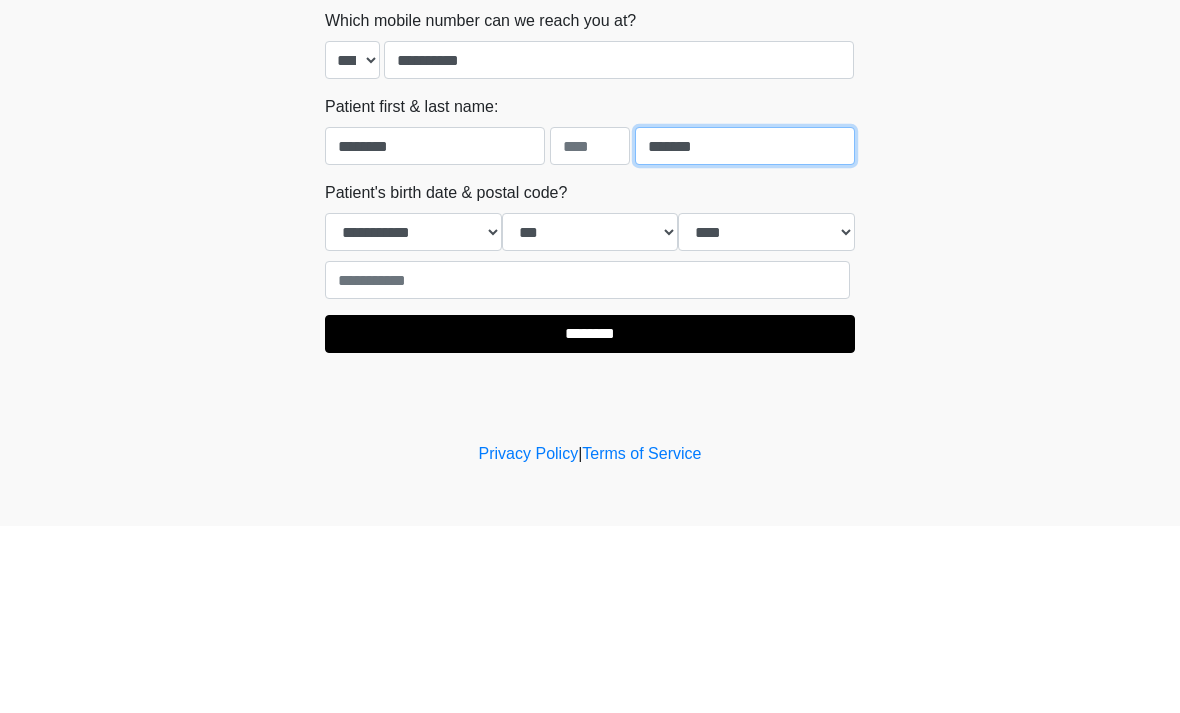 type on "*******" 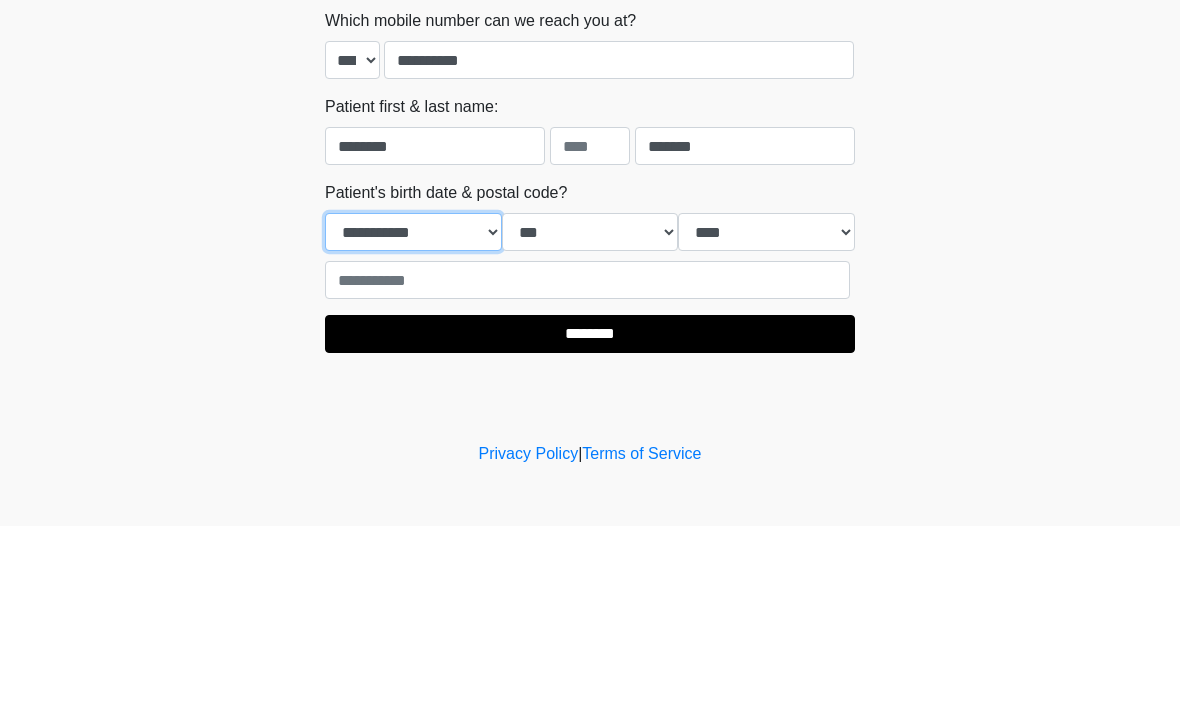click on "**********" at bounding box center (413, 419) 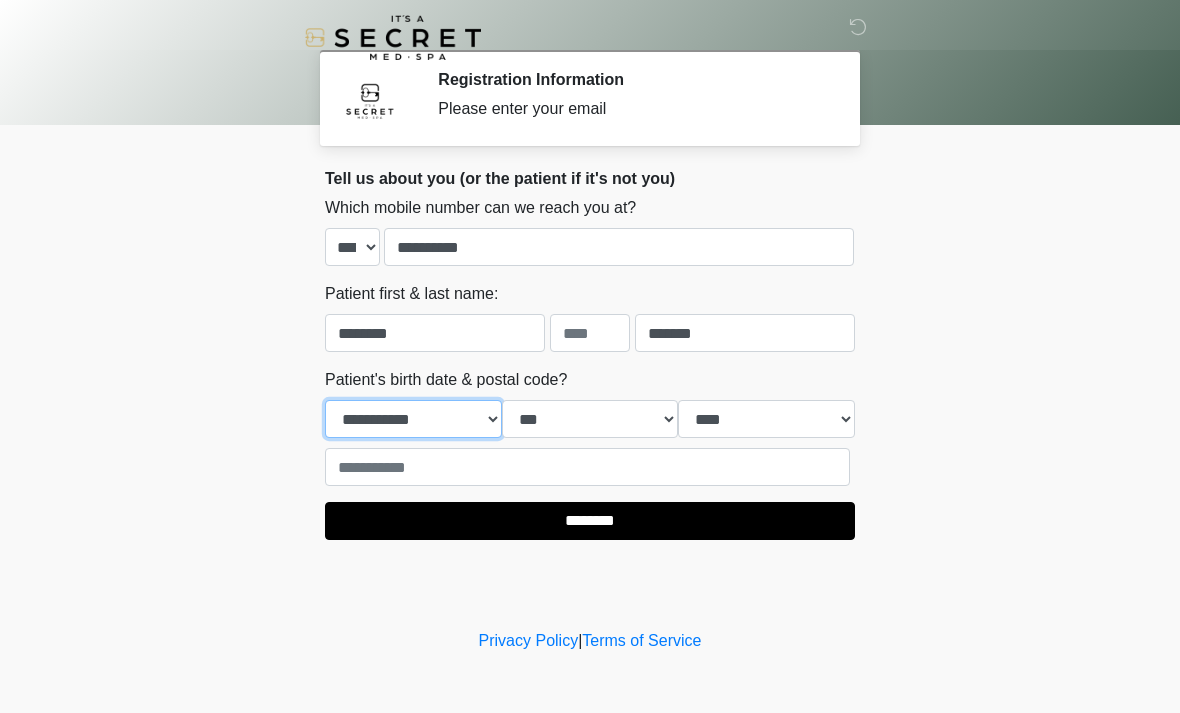 select on "**" 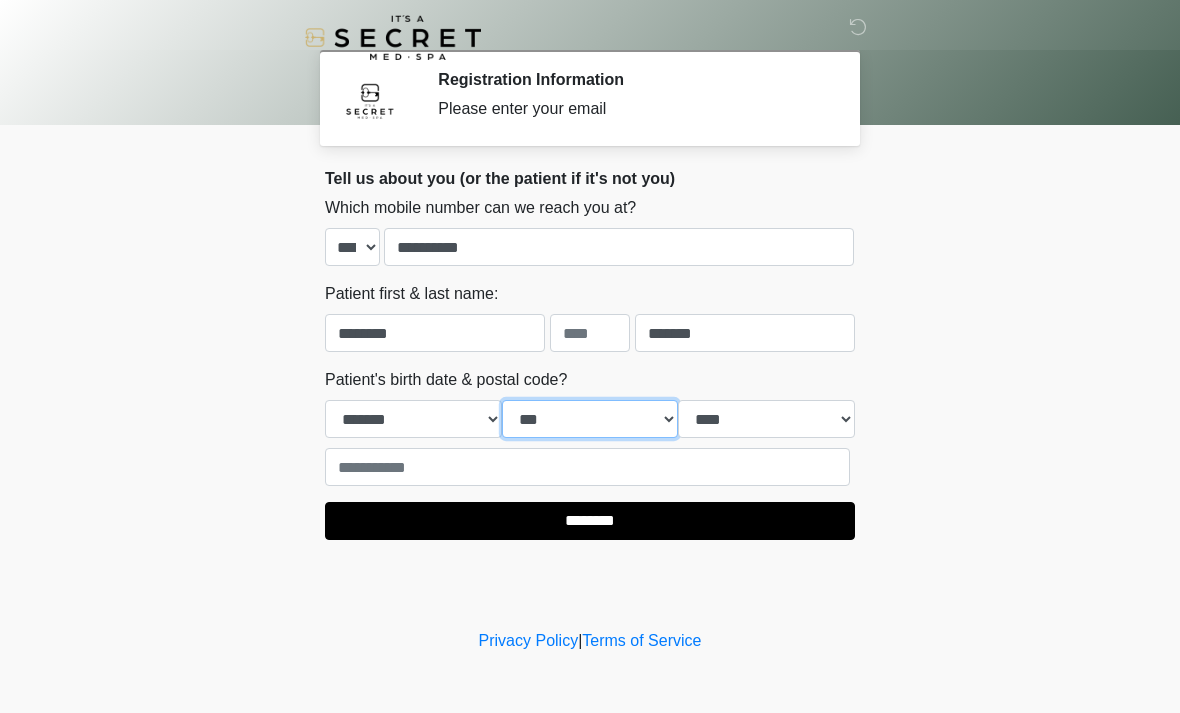 click on "***
*
*
*
*
*
*
*
*
*
**
**
**
**
**
**
**
**
**
**
**
**
**
**
**
**
**
**
**
**
**
**" at bounding box center [590, 419] 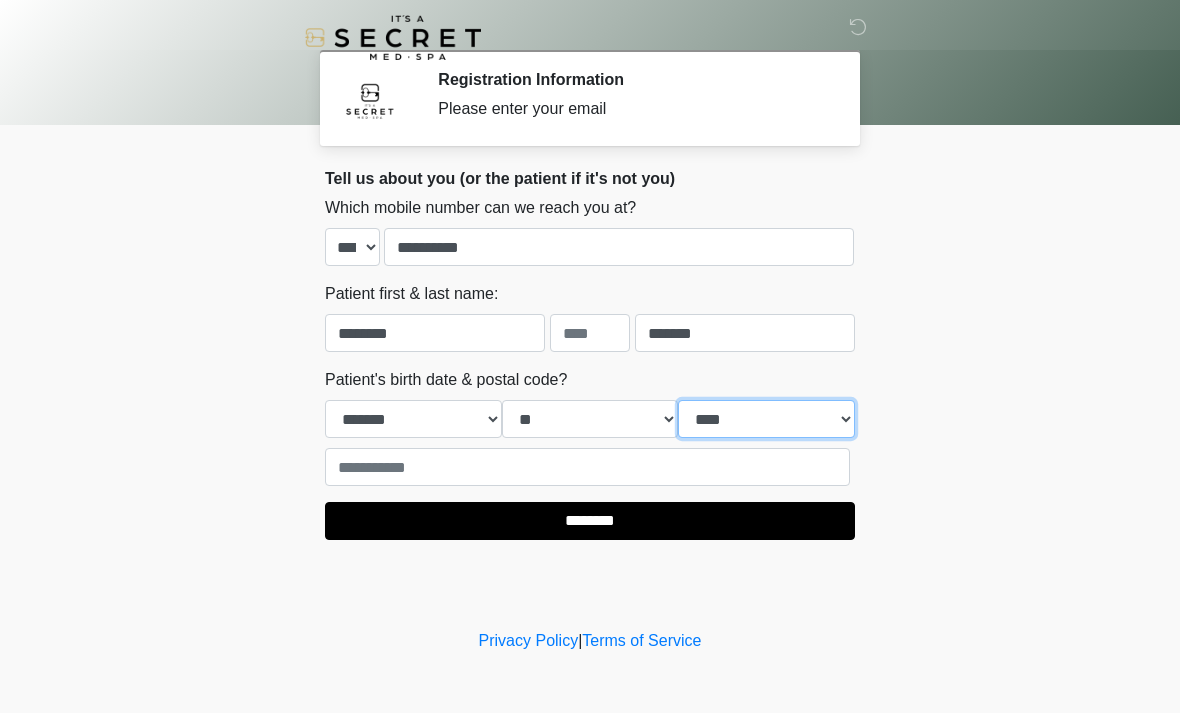 click on "****
****
****
****
****
****
****
****
****
****
****
****
****
****
****
****
****
****
****
****
****
****
****
****
****
****
****
****
****
****
****
****
****
****
****
****
****
****
****
****
****
****
****
****
****
****
****
****
****
****
****
****
****
****
****
****
****
****
****
****
****
****
****
****
****
****
****
****
****
****
****
****
****
****
****
****
****
****
****
****
****
****
****
****
****
****
****
****
****
****
****
****
****
****
****
****
****
****
****
****
****
****" at bounding box center (766, 419) 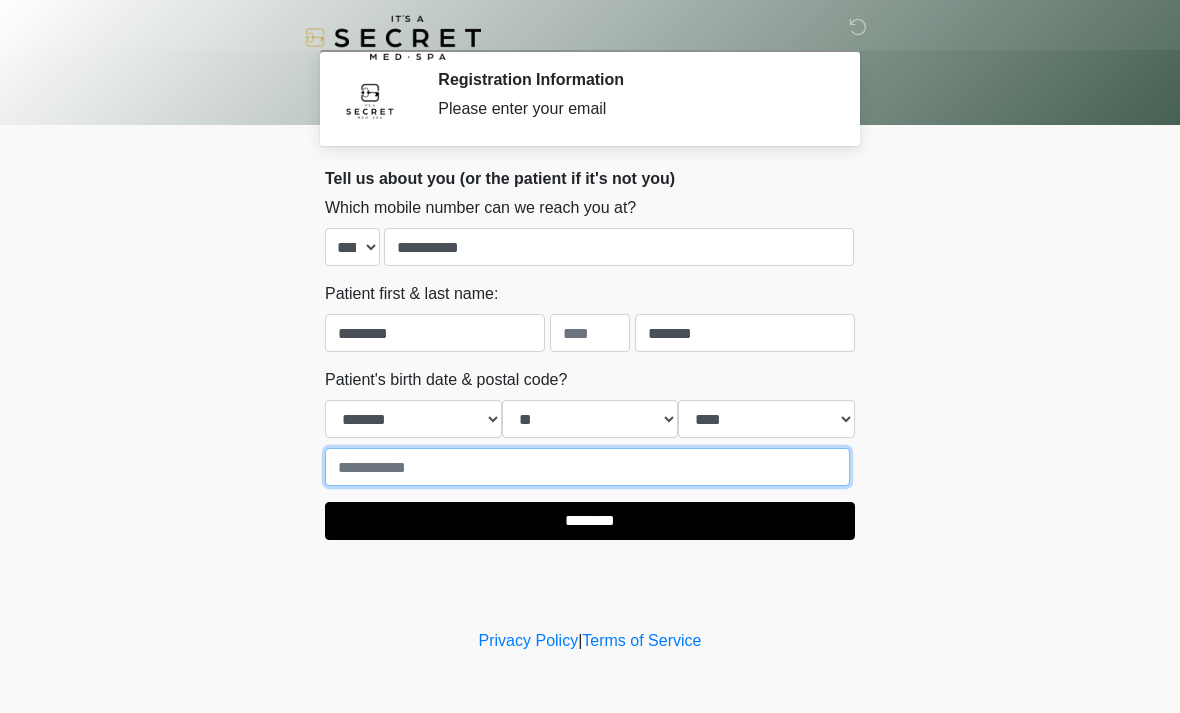 click at bounding box center (587, 467) 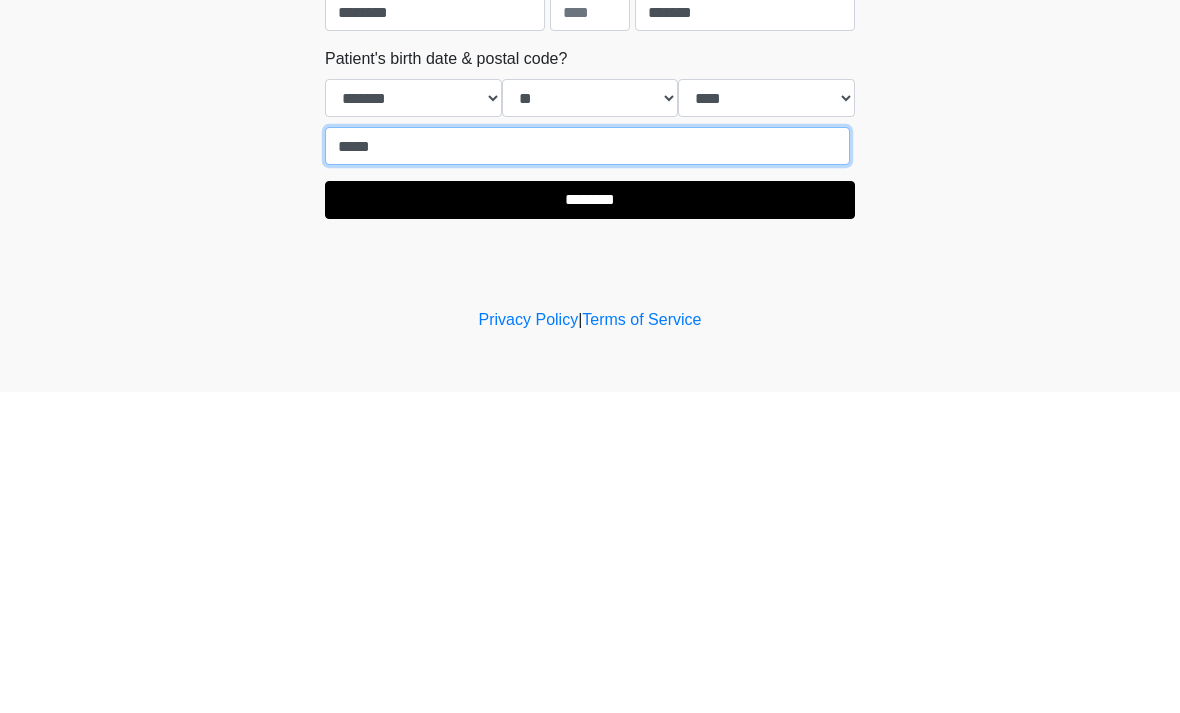 type on "*****" 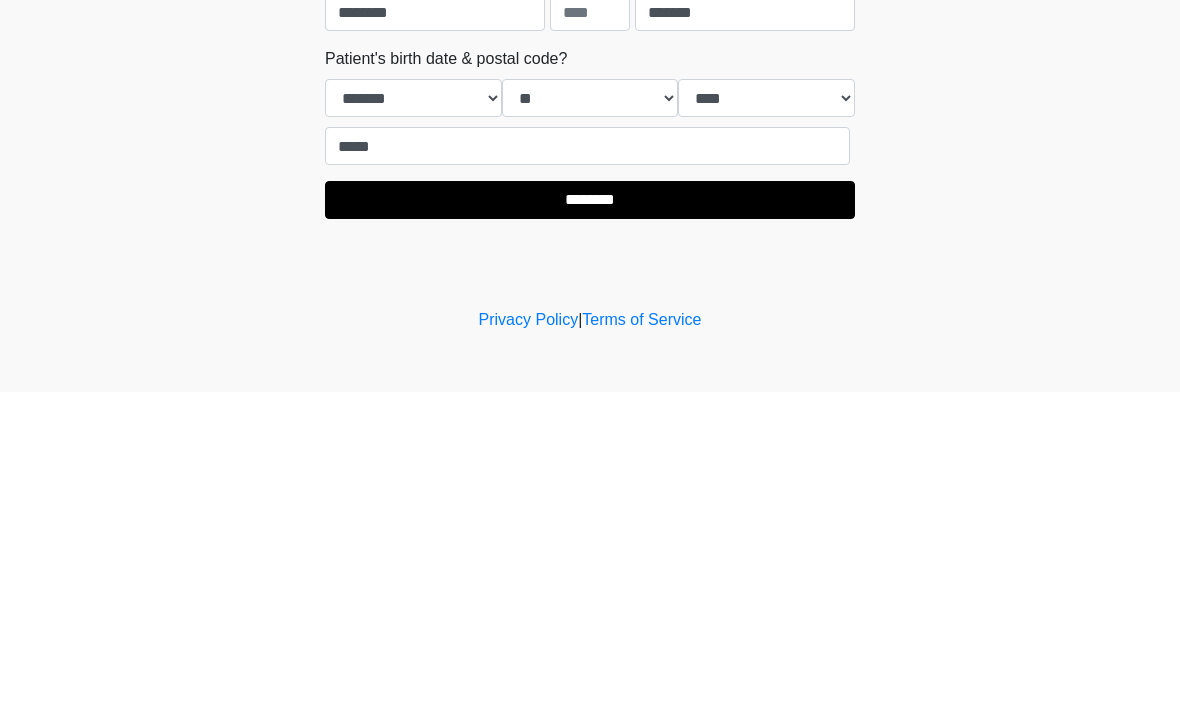 click on "********" at bounding box center (590, 521) 